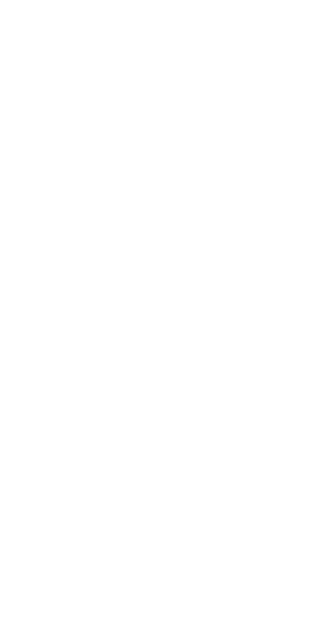 scroll, scrollTop: 0, scrollLeft: 0, axis: both 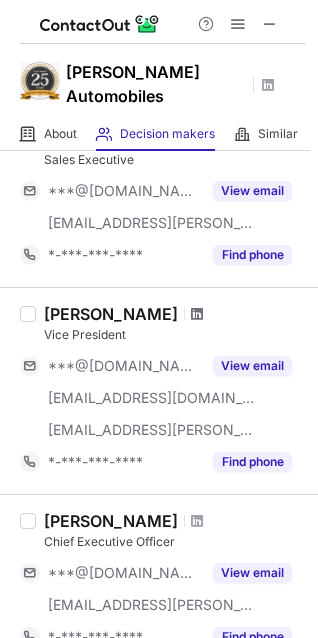 click at bounding box center (197, 314) 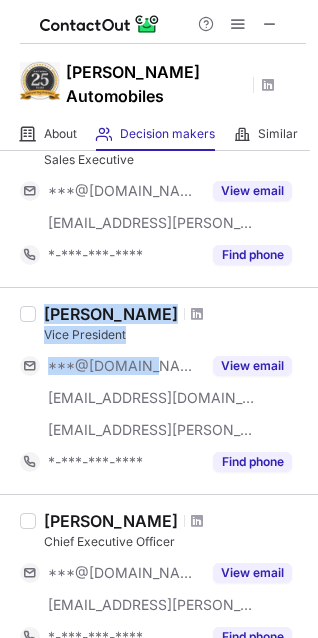drag, startPoint x: 43, startPoint y: 285, endPoint x: 151, endPoint y: 318, distance: 112.929184 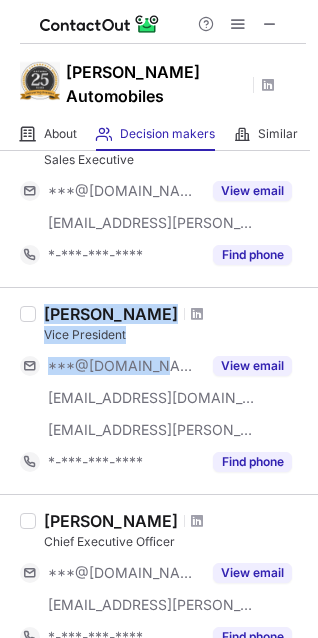 click on "Vice President" at bounding box center [175, 335] 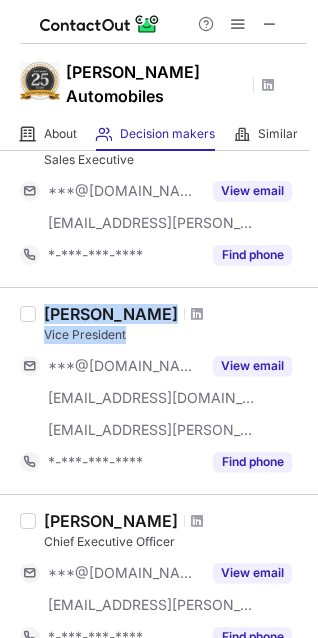 drag, startPoint x: 43, startPoint y: 293, endPoint x: 135, endPoint y: 306, distance: 92.91394 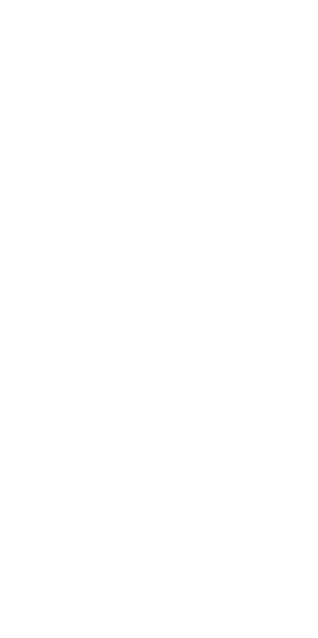 scroll, scrollTop: 0, scrollLeft: 0, axis: both 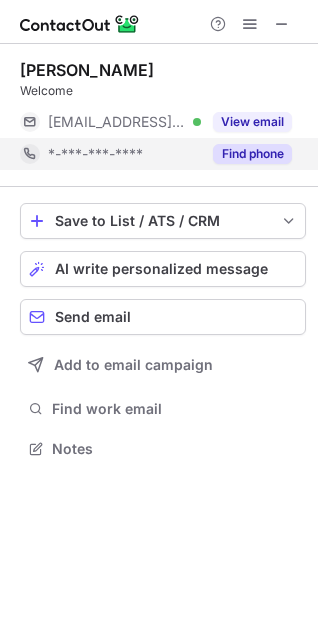 click on "Find phone" at bounding box center (252, 154) 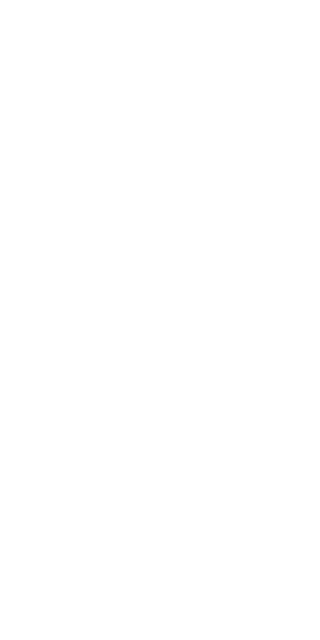 scroll, scrollTop: 0, scrollLeft: 0, axis: both 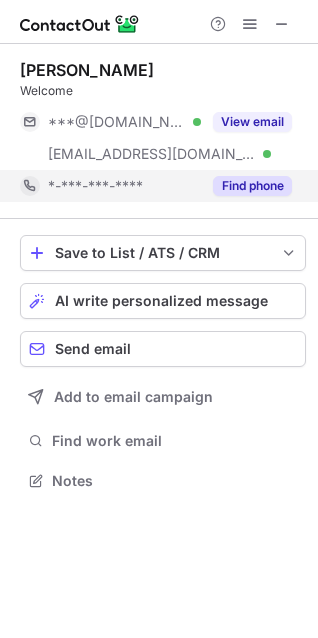 click on "Find phone" at bounding box center (252, 186) 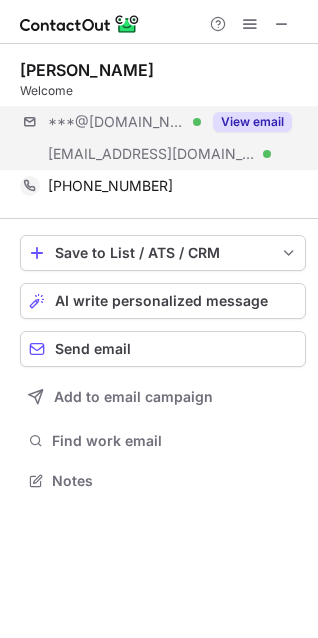 click on "***@gmail.com Verified ***@rediffmail.com Verified View email" at bounding box center [163, 138] 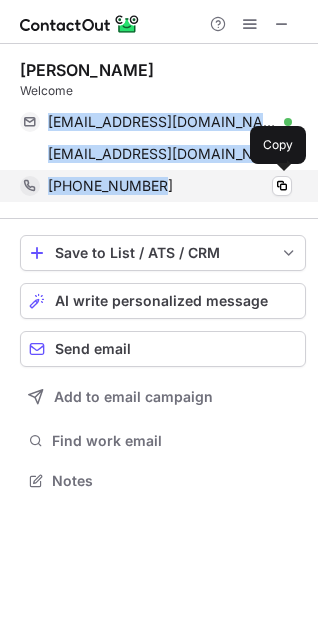 drag, startPoint x: 50, startPoint y: 109, endPoint x: 176, endPoint y: 185, distance: 147.14618 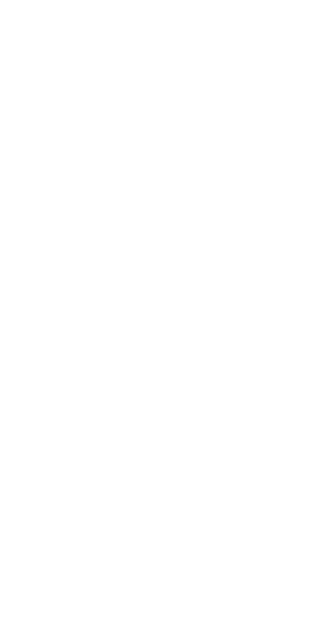 scroll, scrollTop: 0, scrollLeft: 0, axis: both 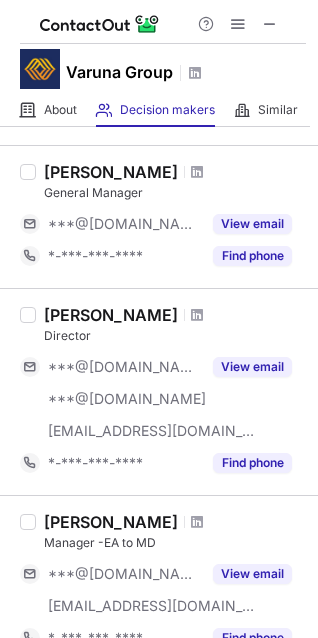 click at bounding box center [197, 315] 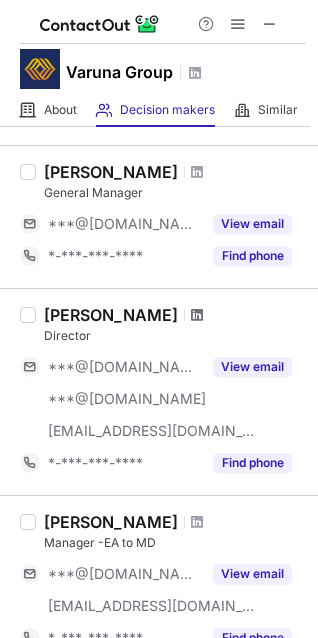 click at bounding box center [197, 315] 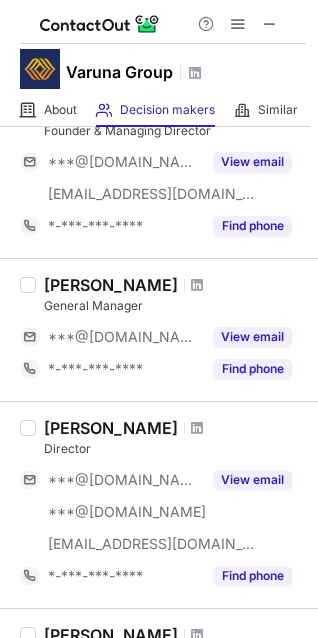 scroll, scrollTop: 1062, scrollLeft: 0, axis: vertical 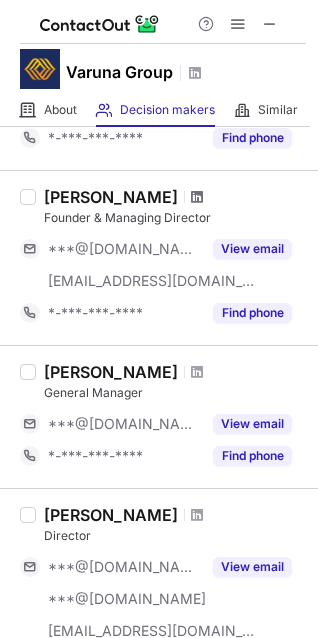 click at bounding box center (197, 197) 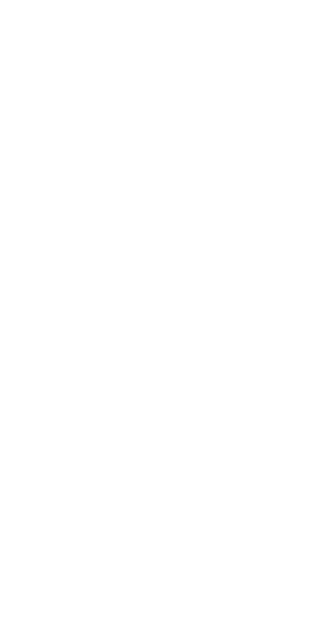 scroll, scrollTop: 0, scrollLeft: 0, axis: both 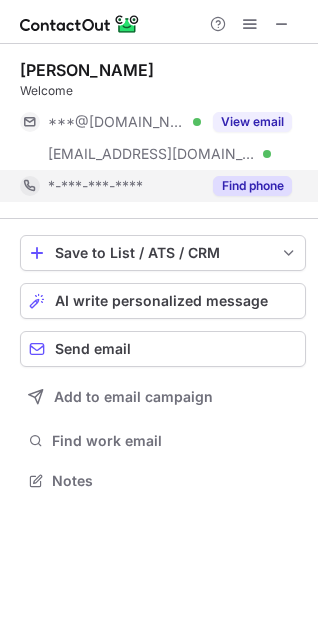 click on "Find phone" at bounding box center (252, 186) 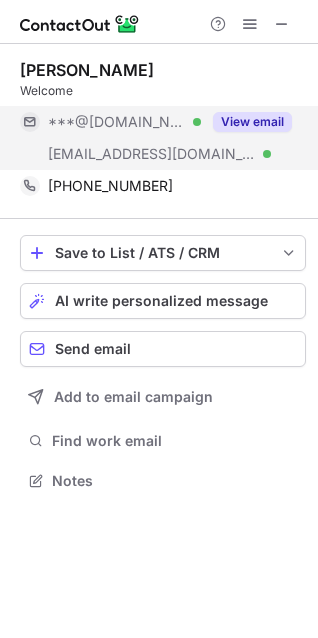 click on "View email" at bounding box center [246, 122] 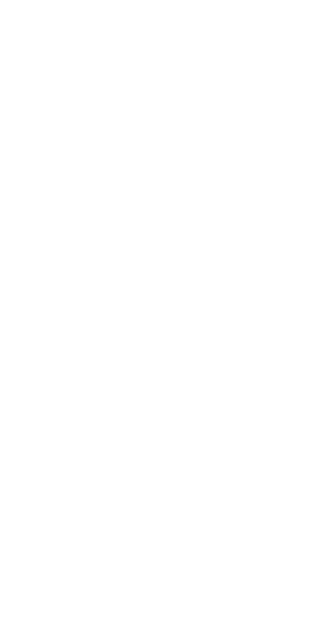 scroll, scrollTop: 0, scrollLeft: 0, axis: both 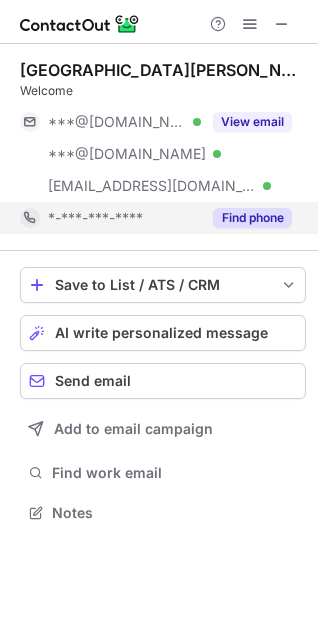 click on "Find phone" at bounding box center (252, 218) 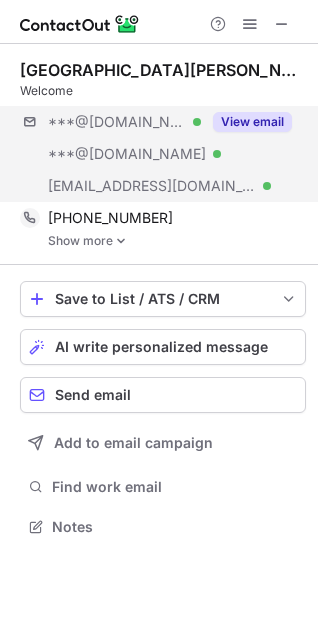 scroll, scrollTop: 10, scrollLeft: 9, axis: both 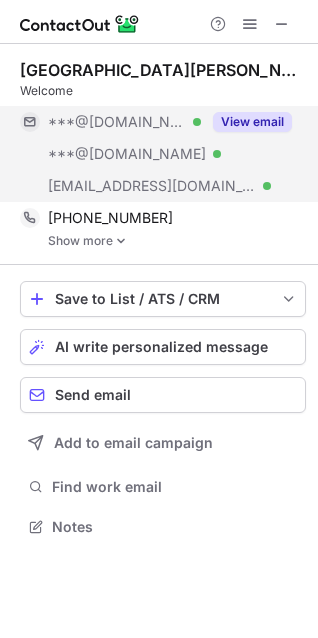 click on "View email" at bounding box center (252, 122) 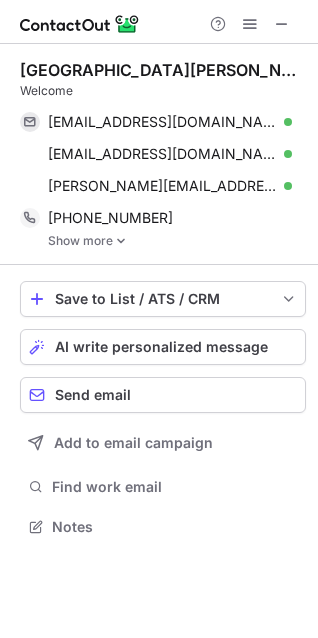 click on "Show more" at bounding box center (177, 241) 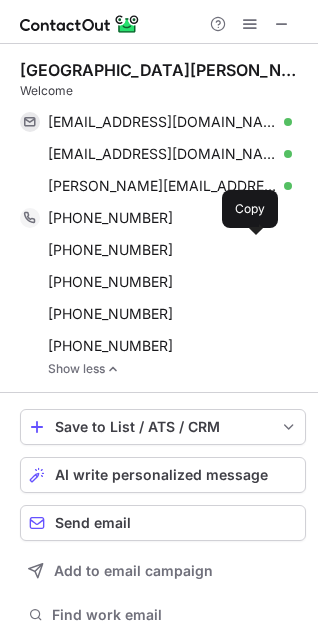 scroll, scrollTop: 10, scrollLeft: 10, axis: both 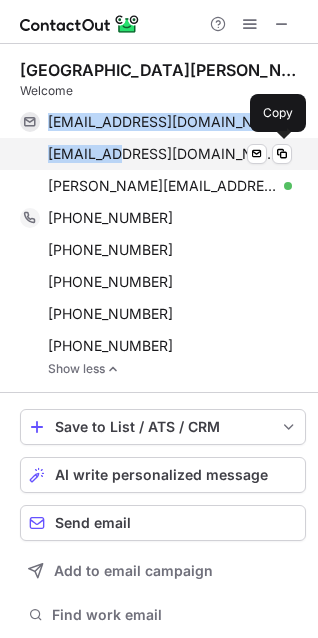 drag, startPoint x: 41, startPoint y: 123, endPoint x: 111, endPoint y: 167, distance: 82.68011 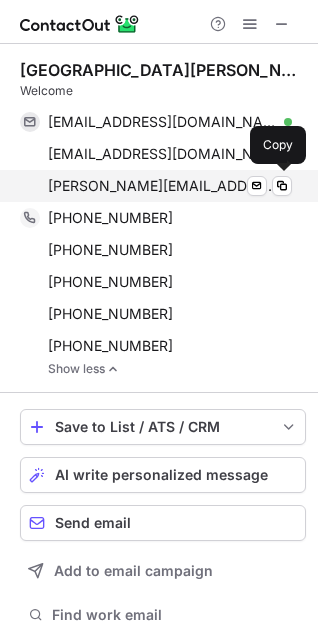 click on "sudipt.juneja@varuna.net Verified Send email Copy" at bounding box center (156, 186) 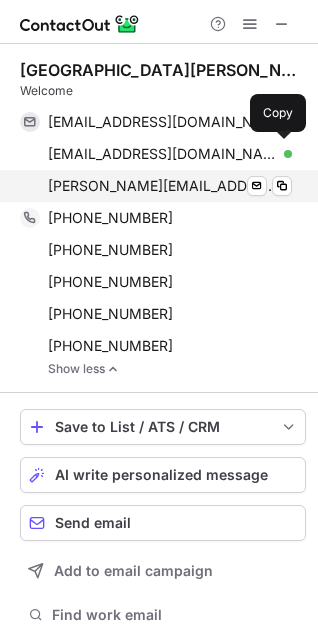 drag, startPoint x: 43, startPoint y: 118, endPoint x: 109, endPoint y: 175, distance: 87.20665 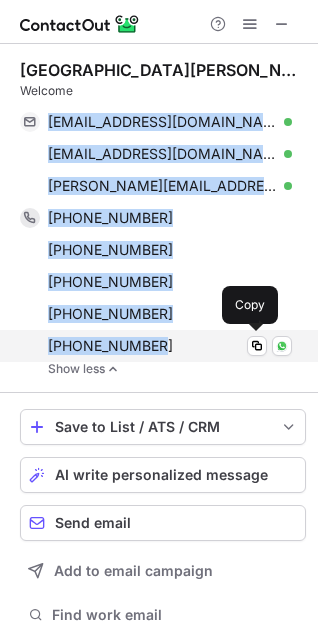 drag, startPoint x: 45, startPoint y: 113, endPoint x: 170, endPoint y: 345, distance: 263.53177 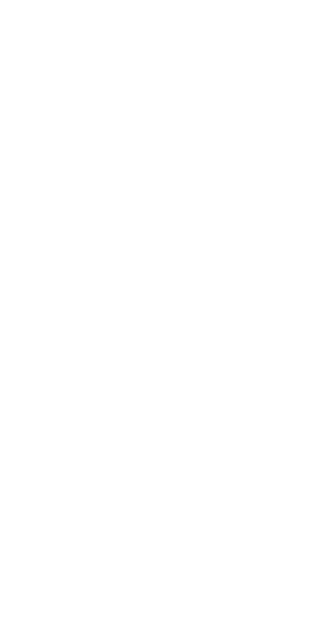 scroll, scrollTop: 0, scrollLeft: 0, axis: both 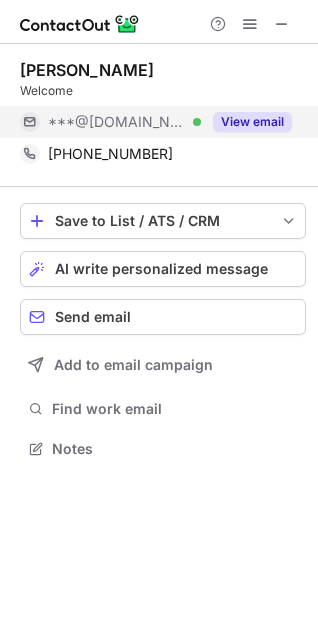 click on "View email" at bounding box center (252, 122) 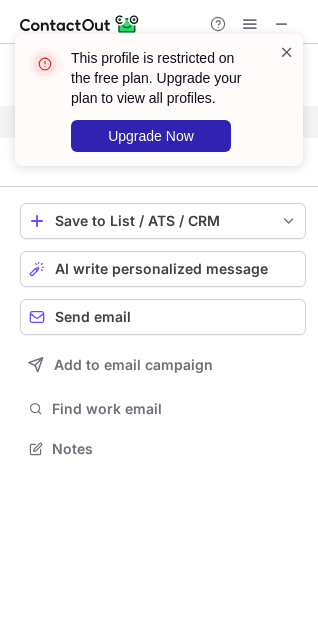 click at bounding box center (287, 52) 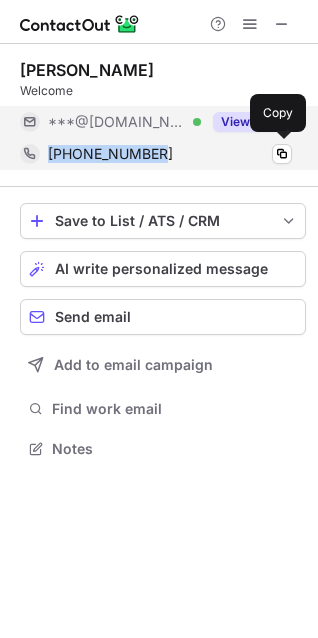drag, startPoint x: 118, startPoint y: 153, endPoint x: 48, endPoint y: 150, distance: 70.064255 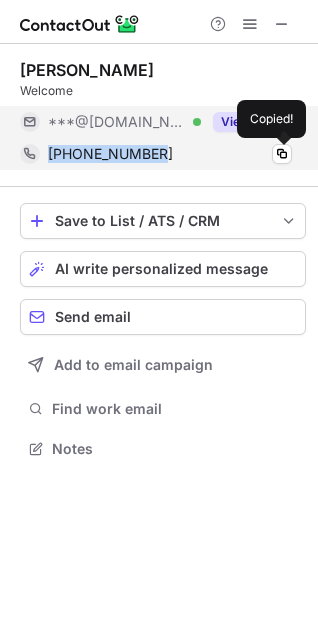 copy on "[PHONE_NUMBER]" 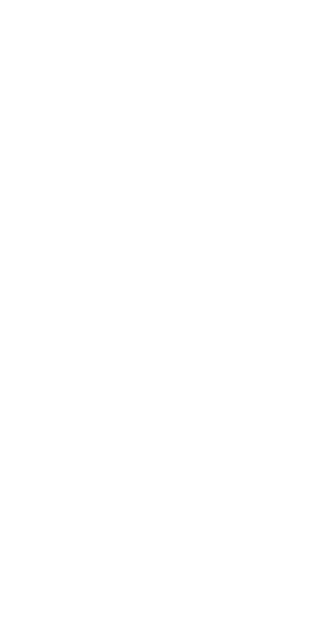 scroll, scrollTop: 0, scrollLeft: 0, axis: both 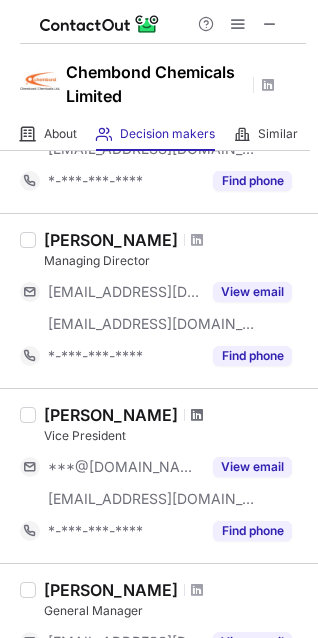 click at bounding box center [197, 415] 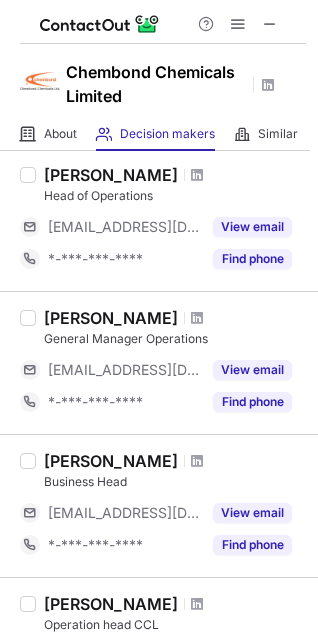 scroll, scrollTop: 1000, scrollLeft: 0, axis: vertical 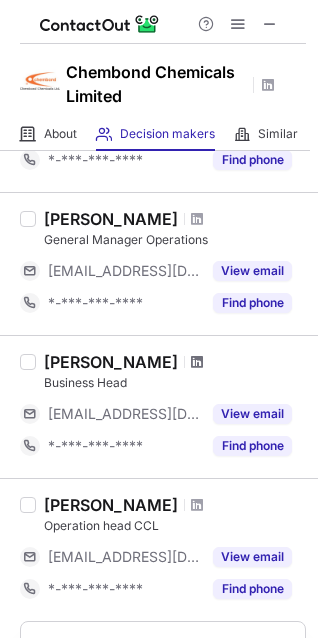 click at bounding box center (197, 362) 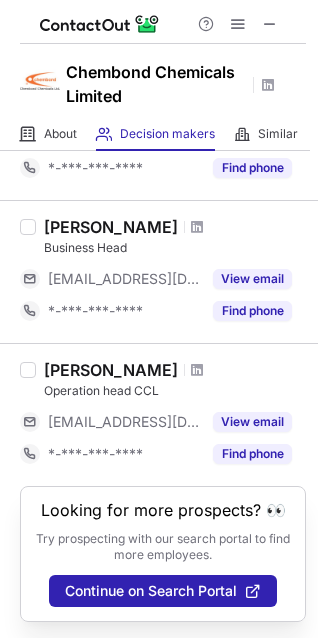 scroll, scrollTop: 1151, scrollLeft: 0, axis: vertical 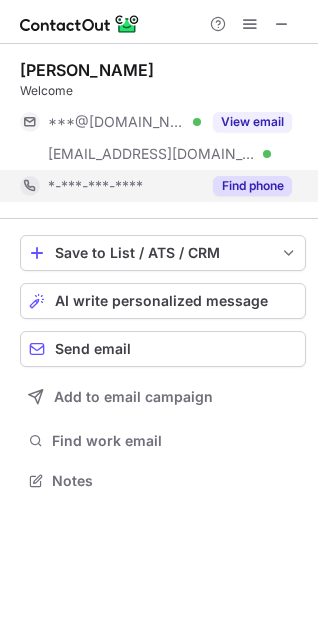 click on "Find phone" at bounding box center [252, 186] 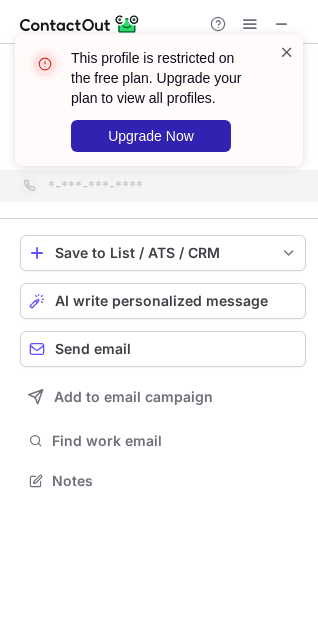 click at bounding box center (287, 52) 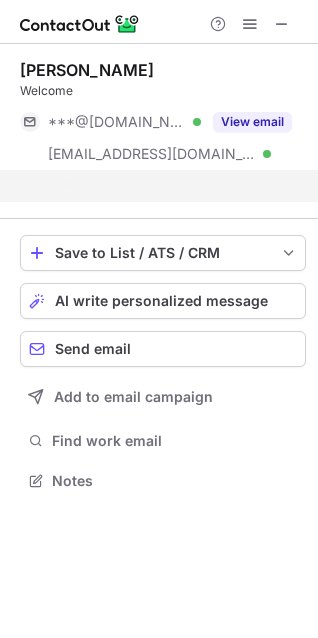 scroll, scrollTop: 434, scrollLeft: 318, axis: both 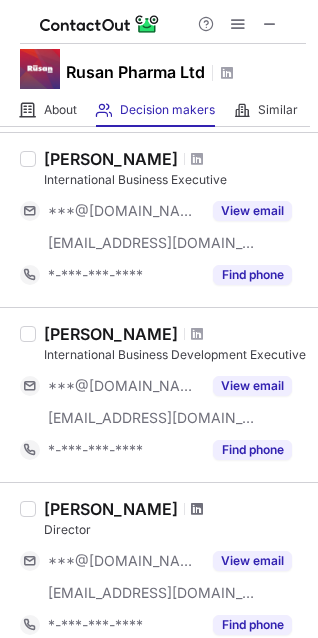 click at bounding box center [197, 509] 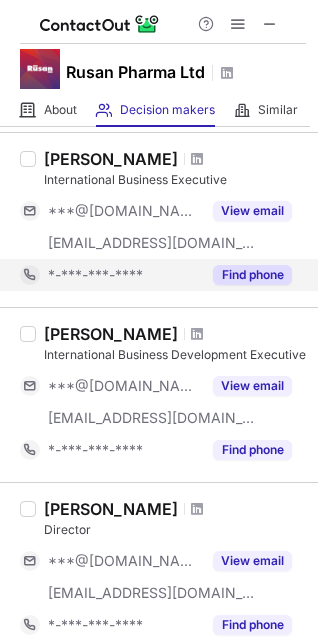 scroll, scrollTop: 600, scrollLeft: 0, axis: vertical 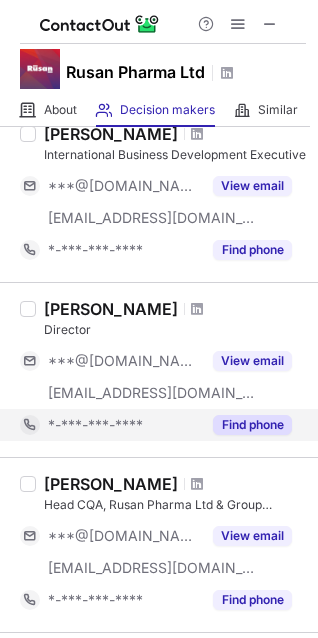 click on "Find phone" at bounding box center (252, 425) 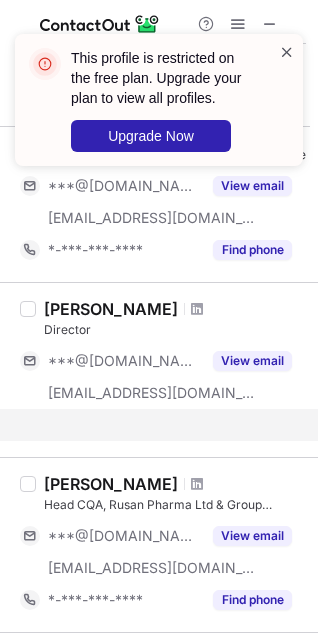click at bounding box center (287, 52) 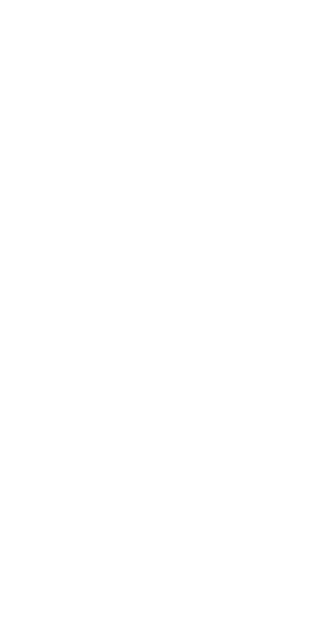 scroll, scrollTop: 0, scrollLeft: 0, axis: both 